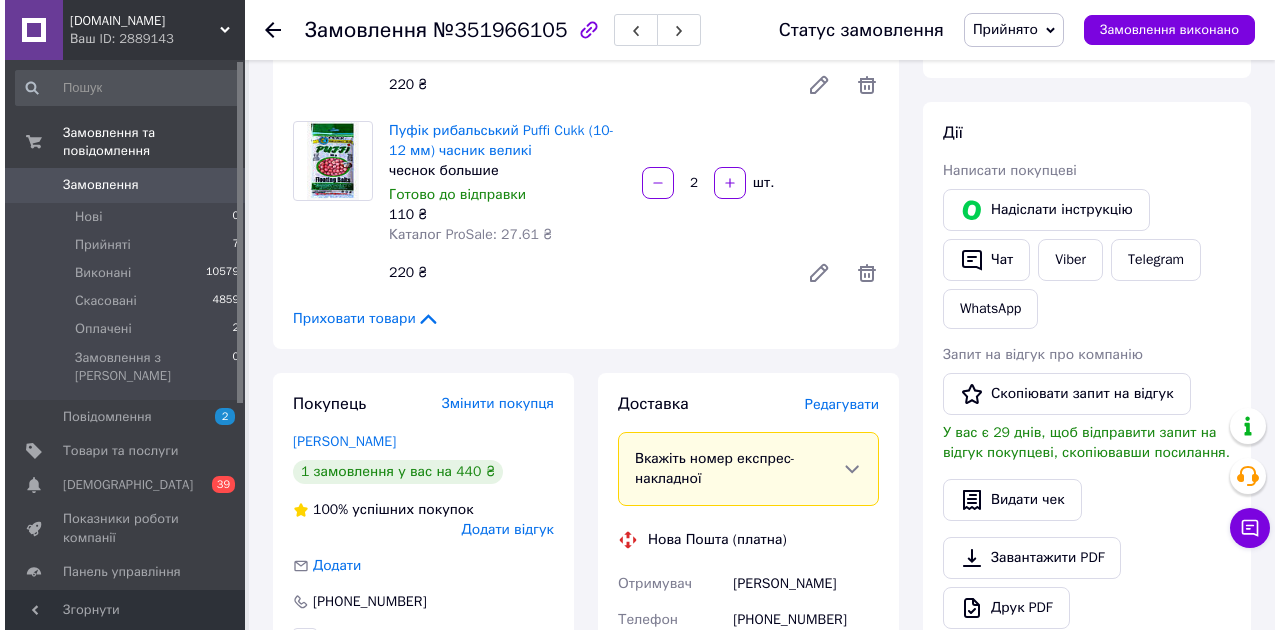 scroll, scrollTop: 400, scrollLeft: 0, axis: vertical 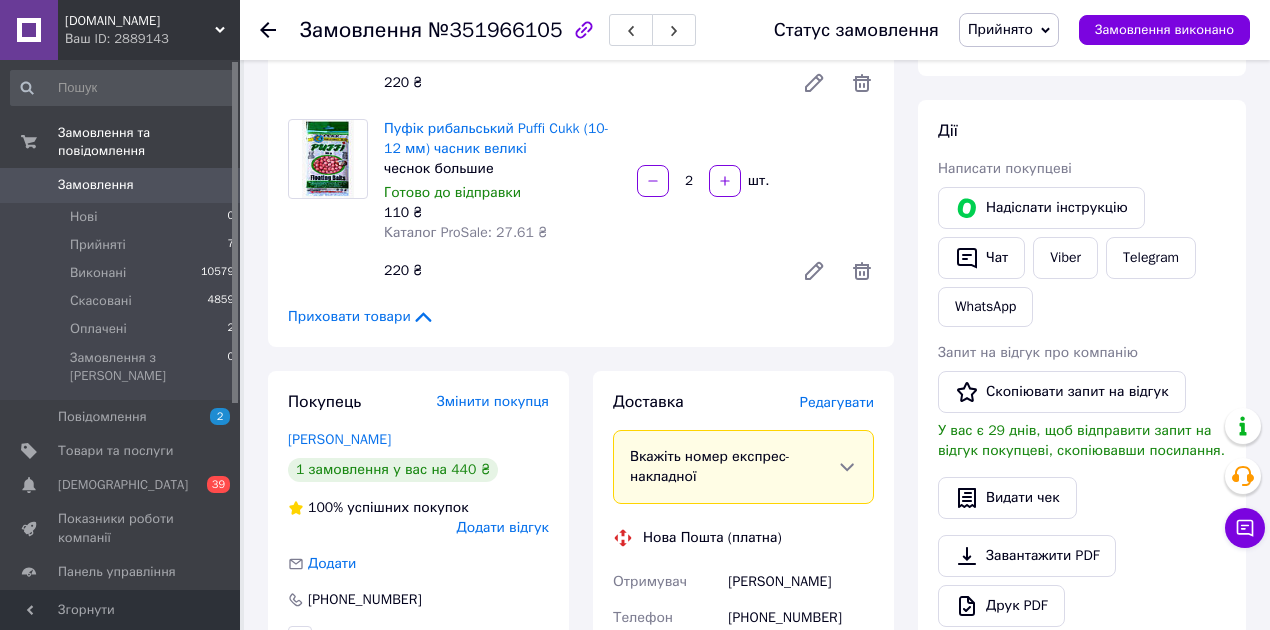 click on "Редагувати" at bounding box center (837, 402) 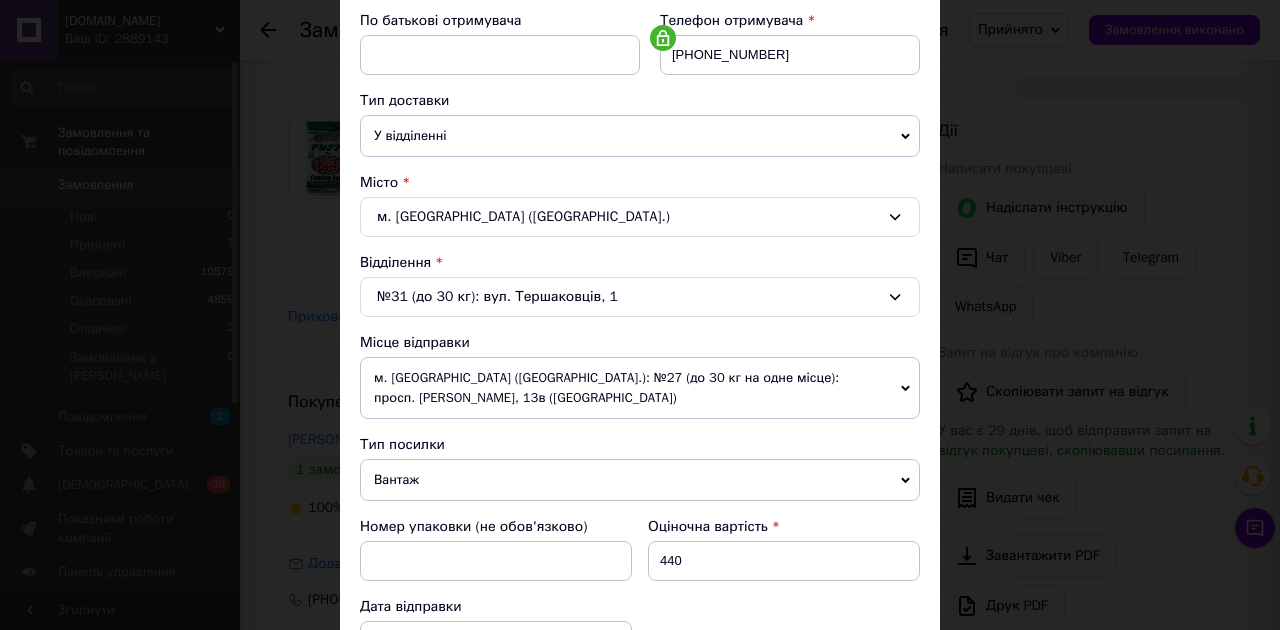 scroll, scrollTop: 400, scrollLeft: 0, axis: vertical 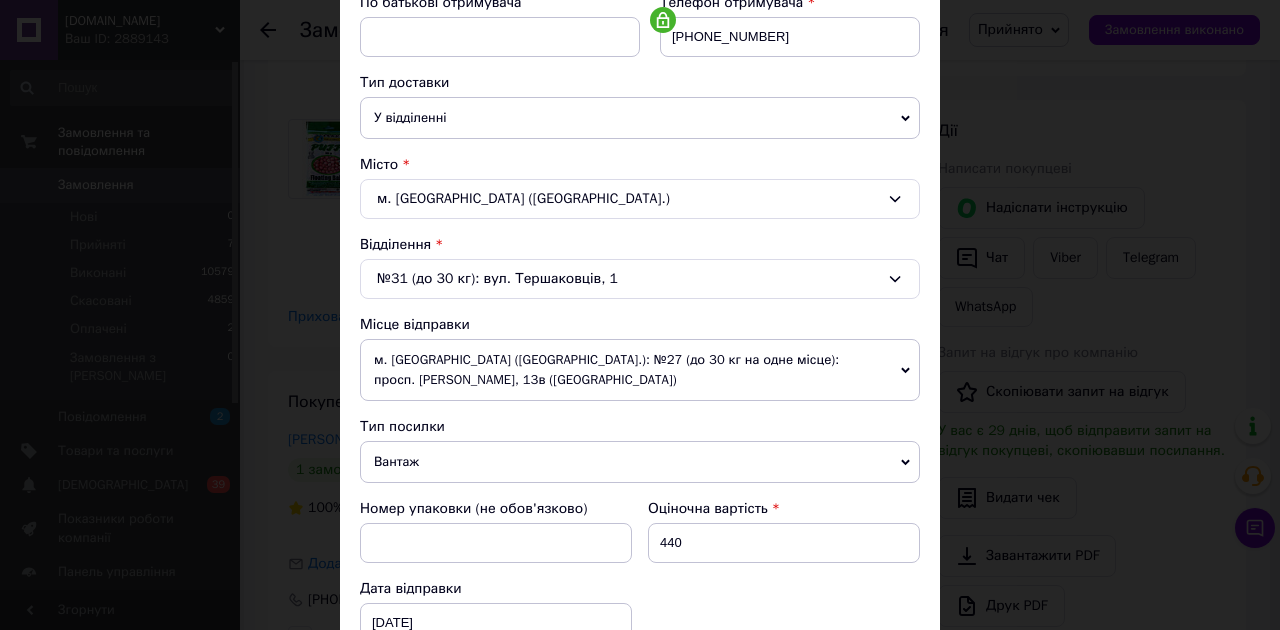 click on "м. [GEOGRAPHIC_DATA] ([GEOGRAPHIC_DATA].): №27 (до 30 кг на одне місце): просп. [PERSON_NAME], 13в ([GEOGRAPHIC_DATA])" at bounding box center [640, 370] 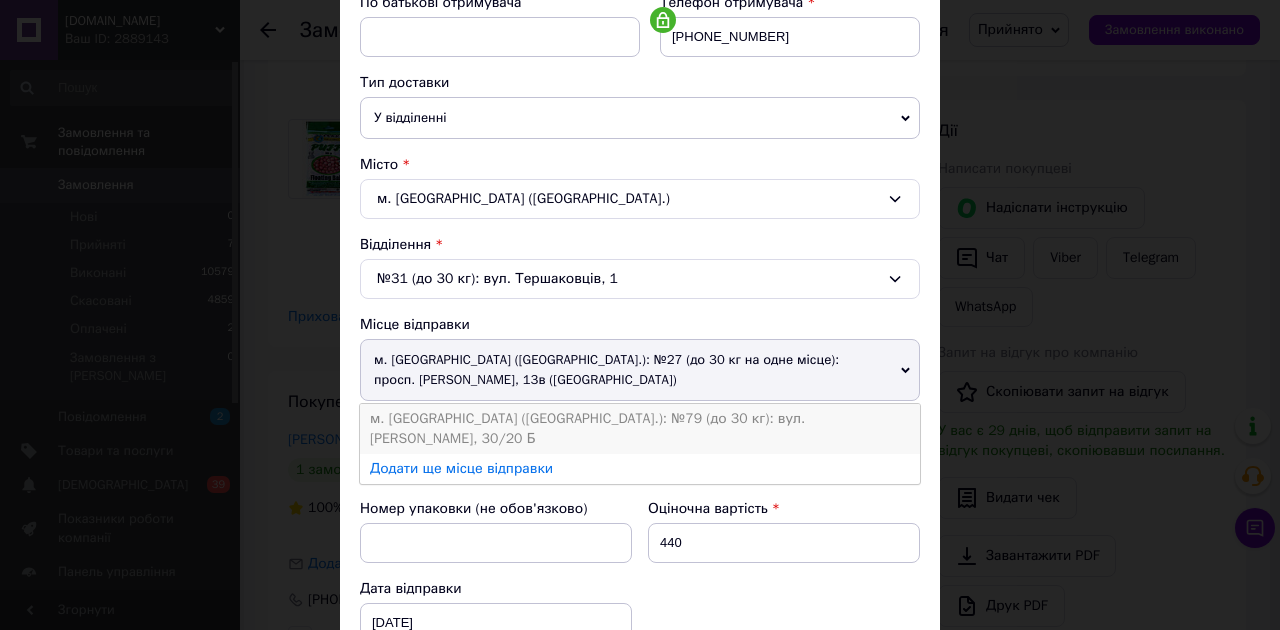 click on "м. [GEOGRAPHIC_DATA] ([GEOGRAPHIC_DATA].): №79 (до 30 кг): вул. [PERSON_NAME], 30/20 Б" at bounding box center [640, 429] 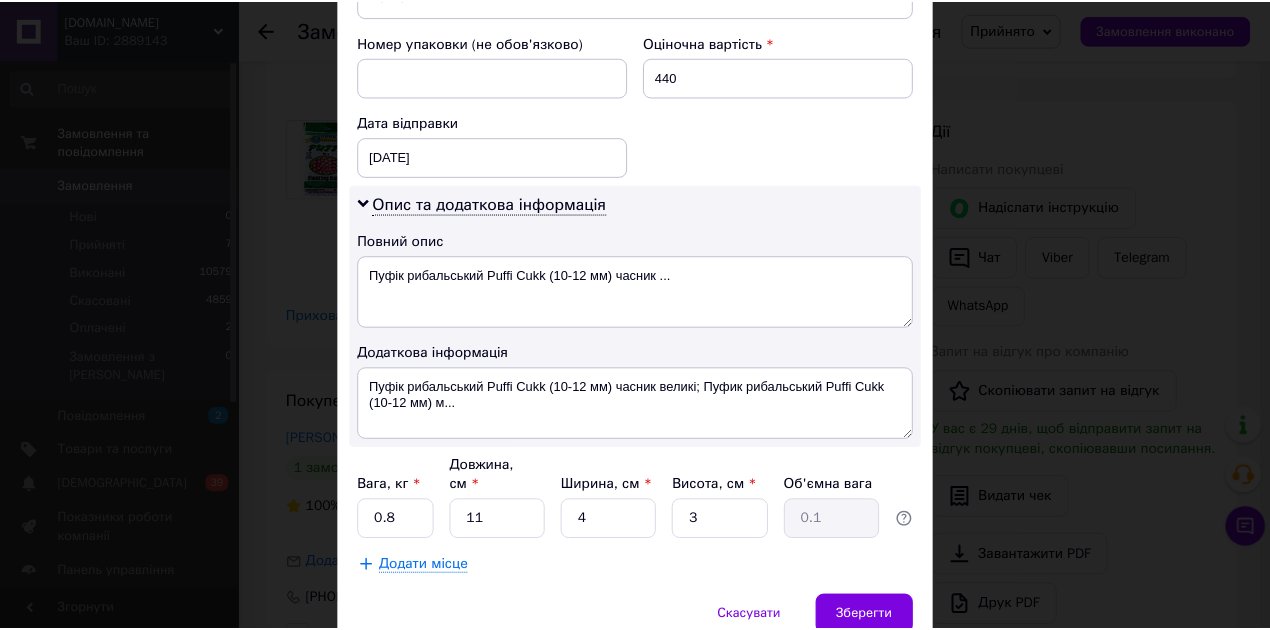 scroll, scrollTop: 912, scrollLeft: 0, axis: vertical 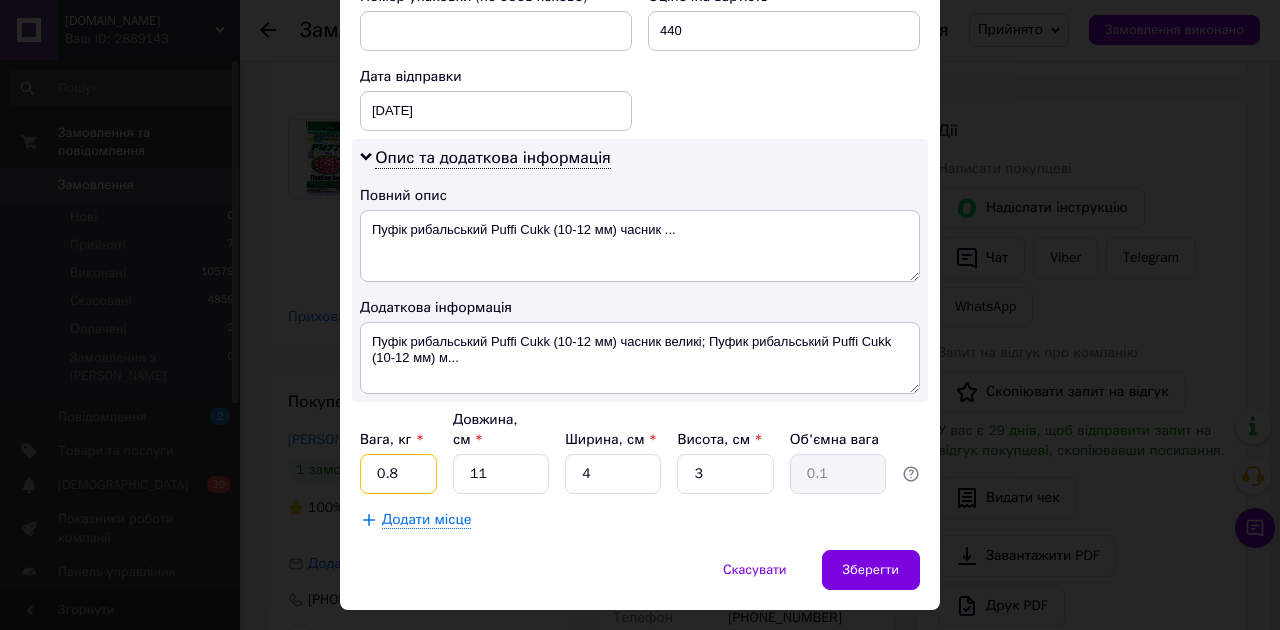 click on "0.8" at bounding box center [398, 474] 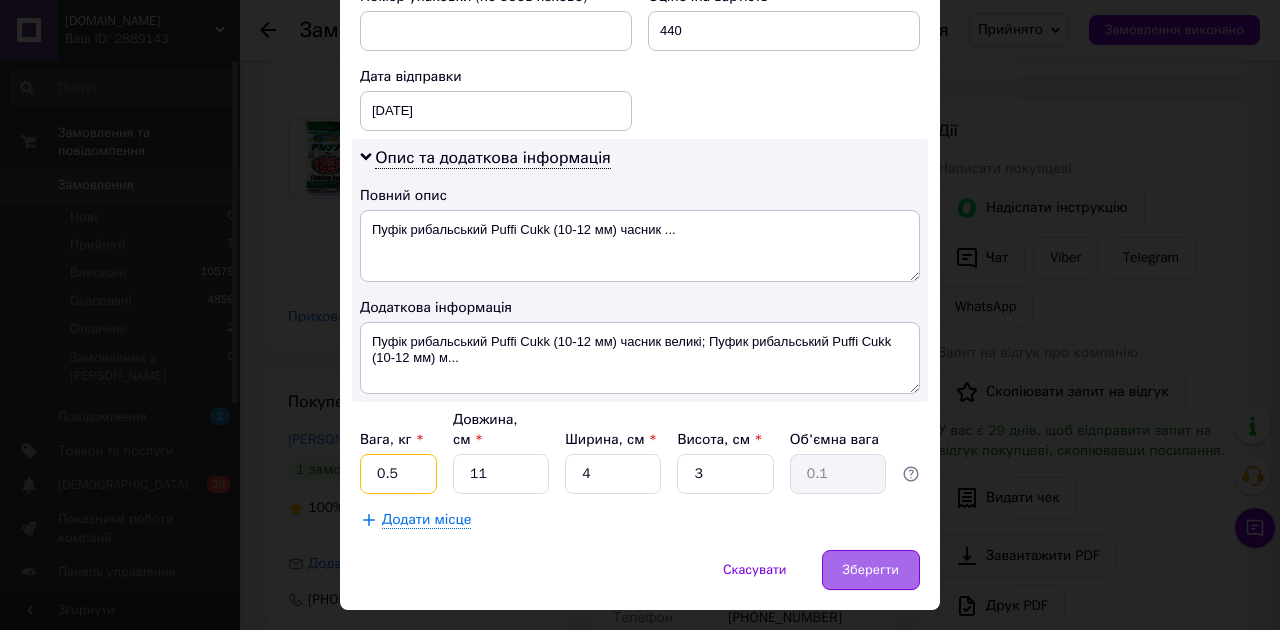 type on "0.5" 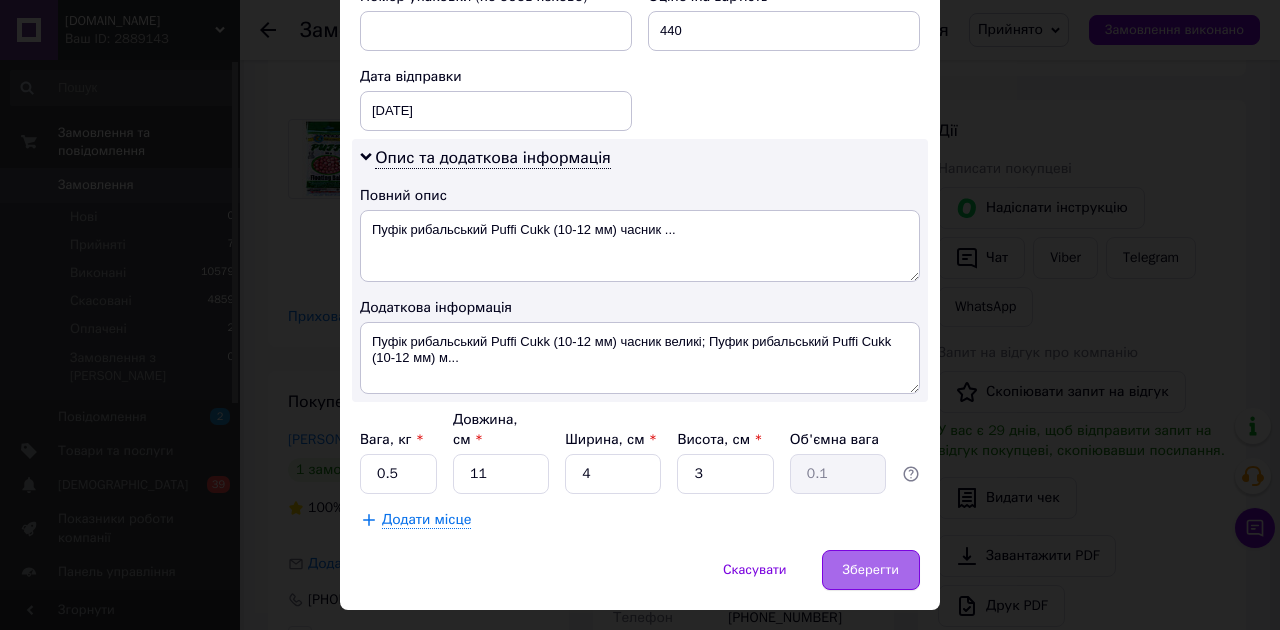 click on "Зберегти" at bounding box center (871, 570) 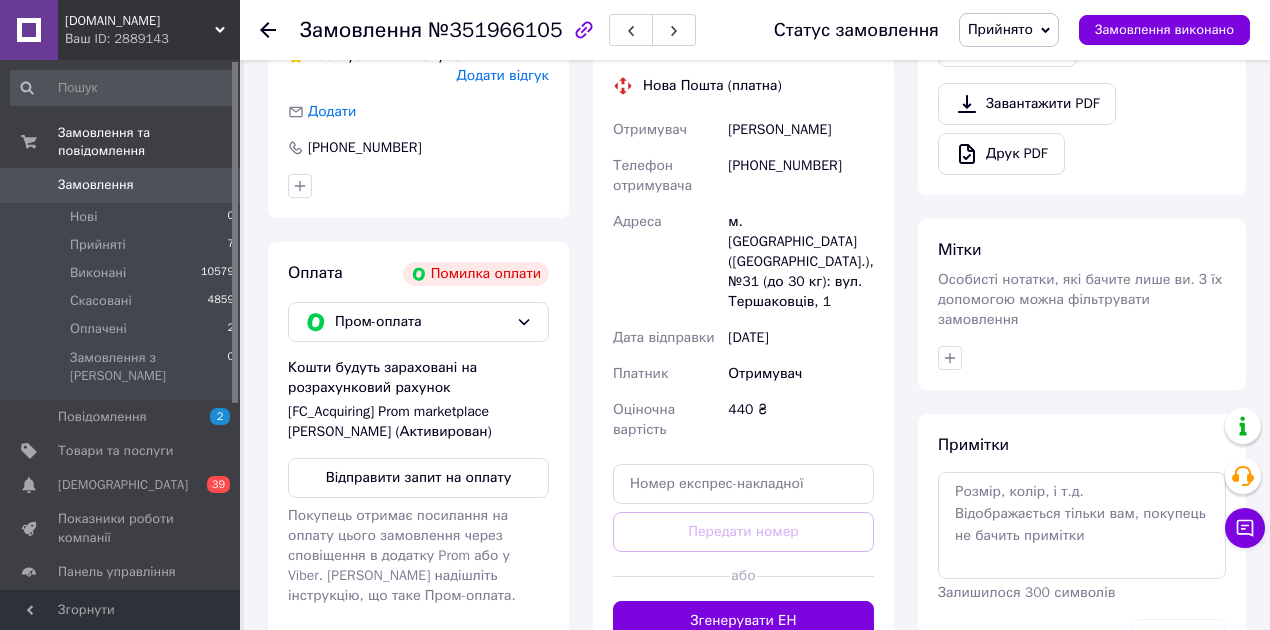 scroll, scrollTop: 933, scrollLeft: 0, axis: vertical 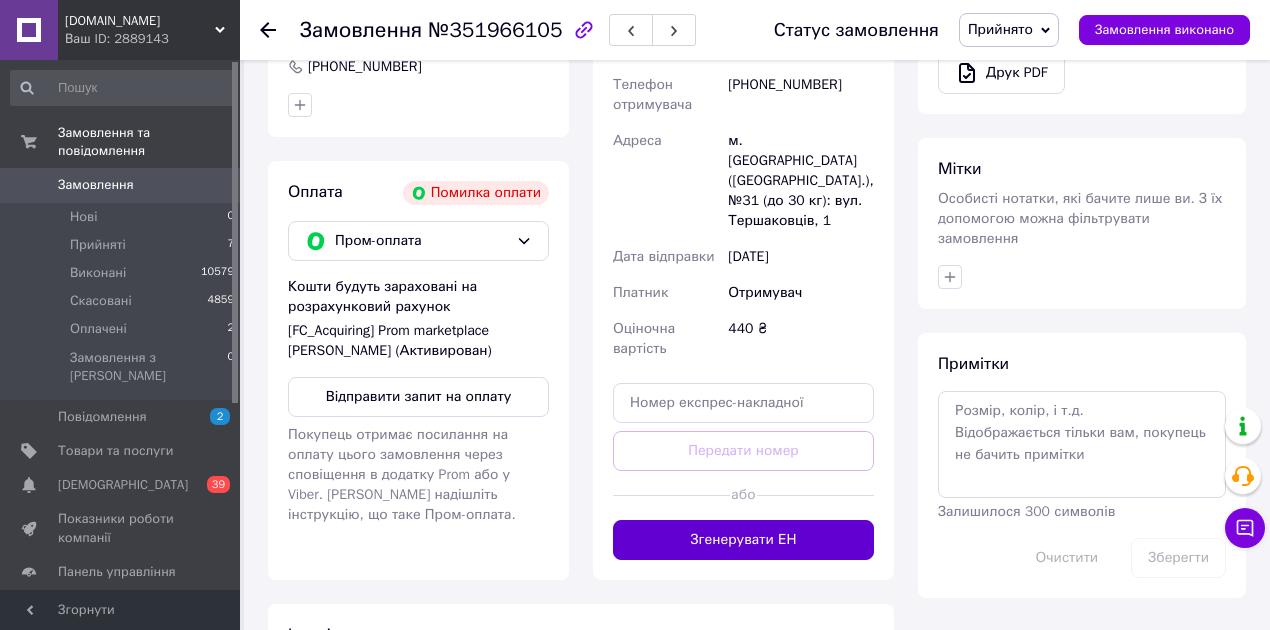 click on "Згенерувати ЕН" at bounding box center (743, 540) 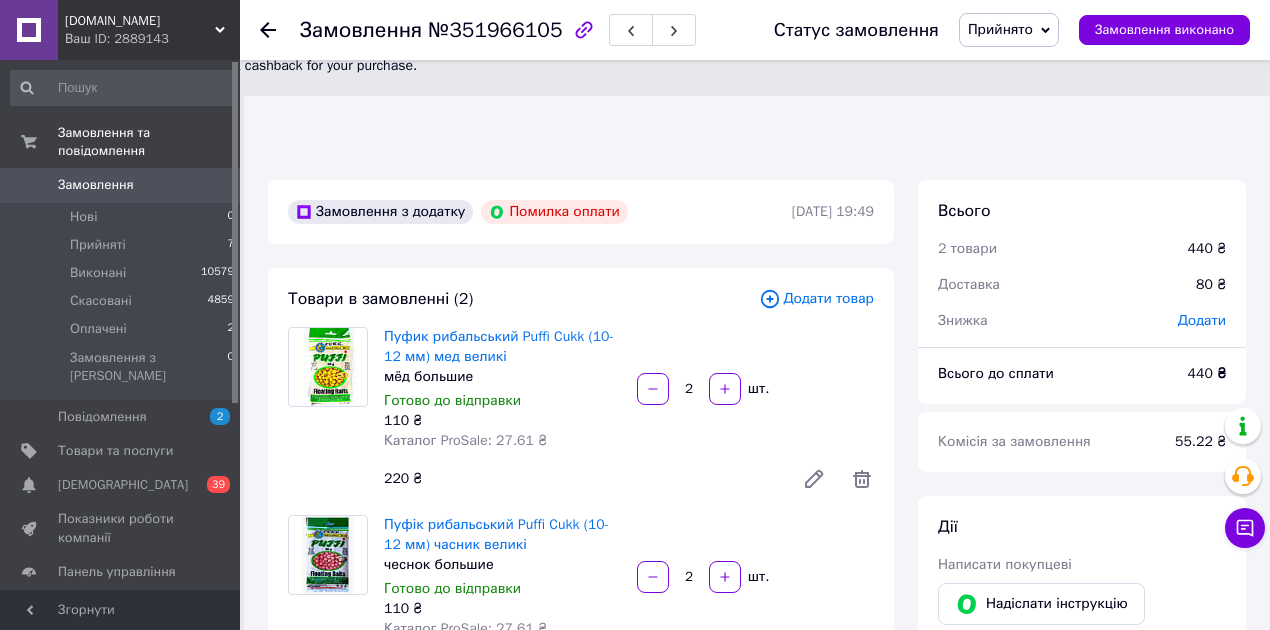 scroll, scrollTop: 0, scrollLeft: 0, axis: both 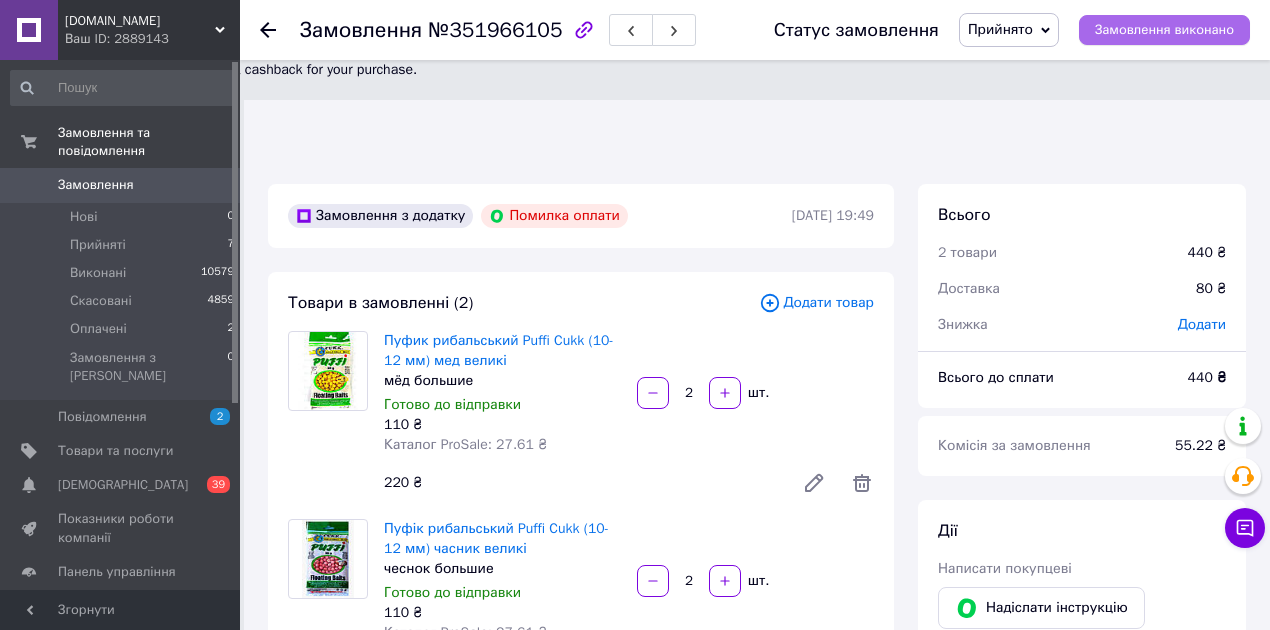 click on "Замовлення виконано" at bounding box center (1164, 30) 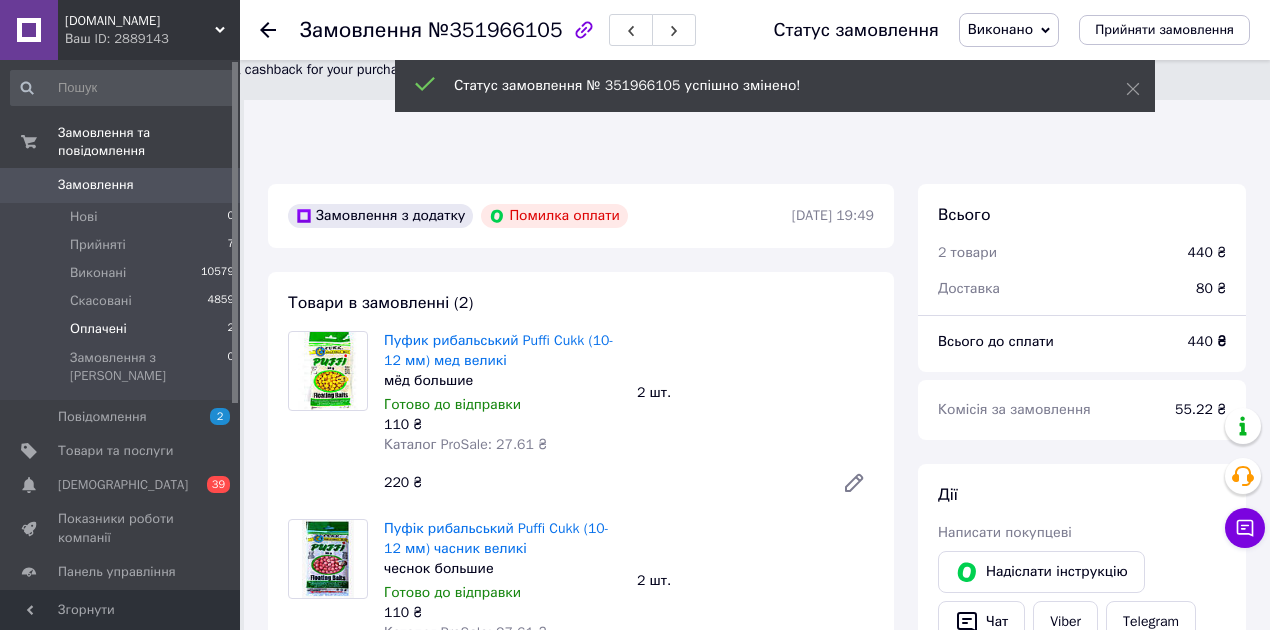 click on "Оплачені" at bounding box center [98, 329] 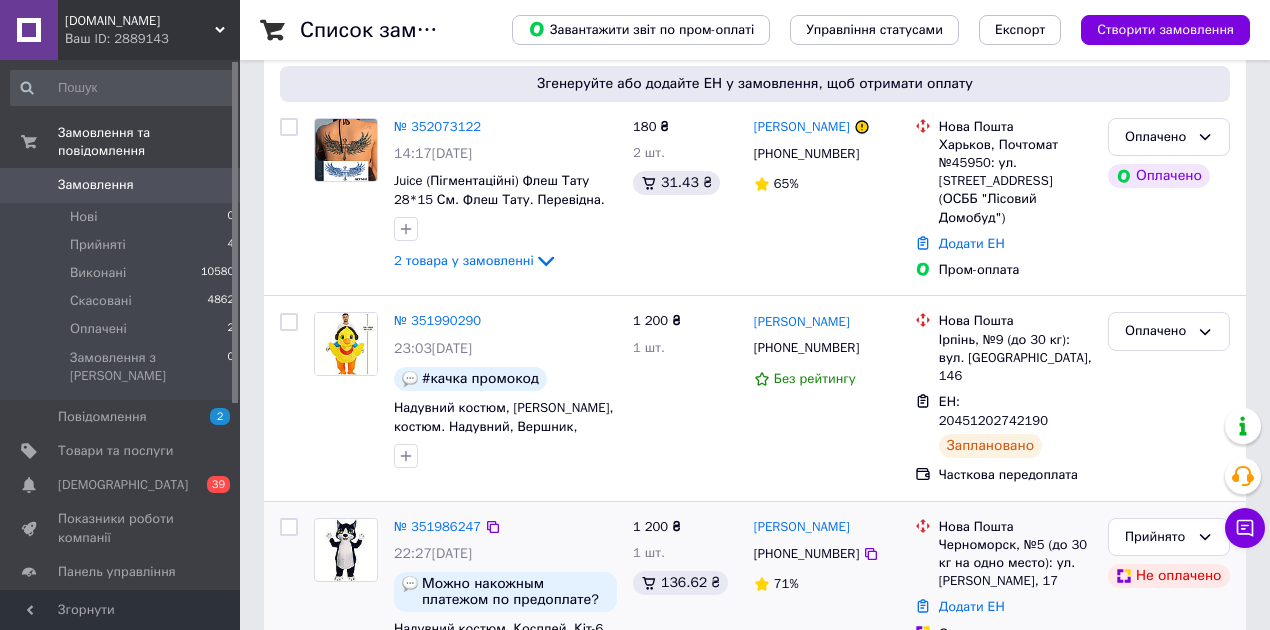 scroll, scrollTop: 266, scrollLeft: 0, axis: vertical 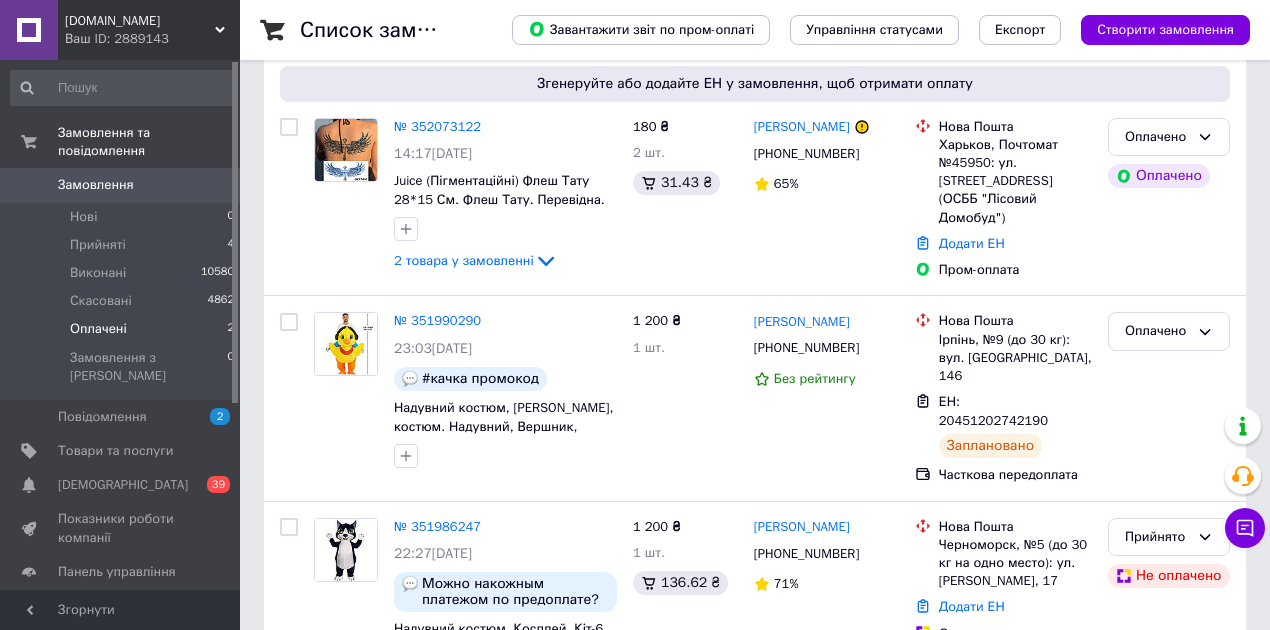 click on "Оплачені" at bounding box center (98, 329) 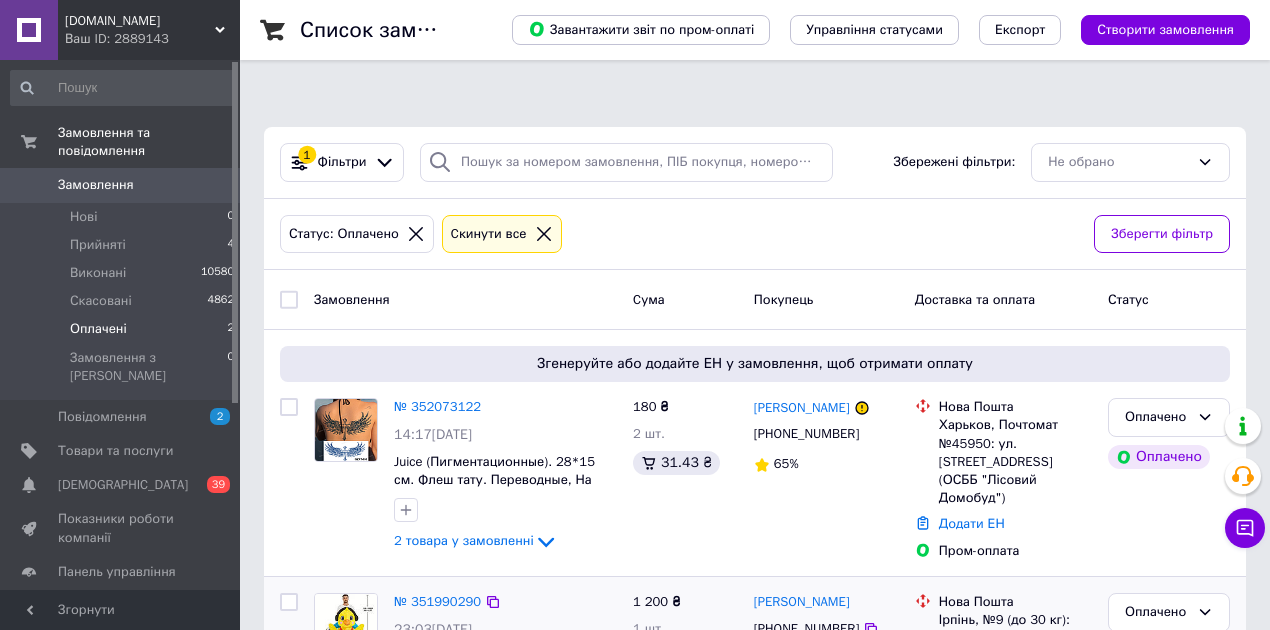 scroll, scrollTop: 114, scrollLeft: 0, axis: vertical 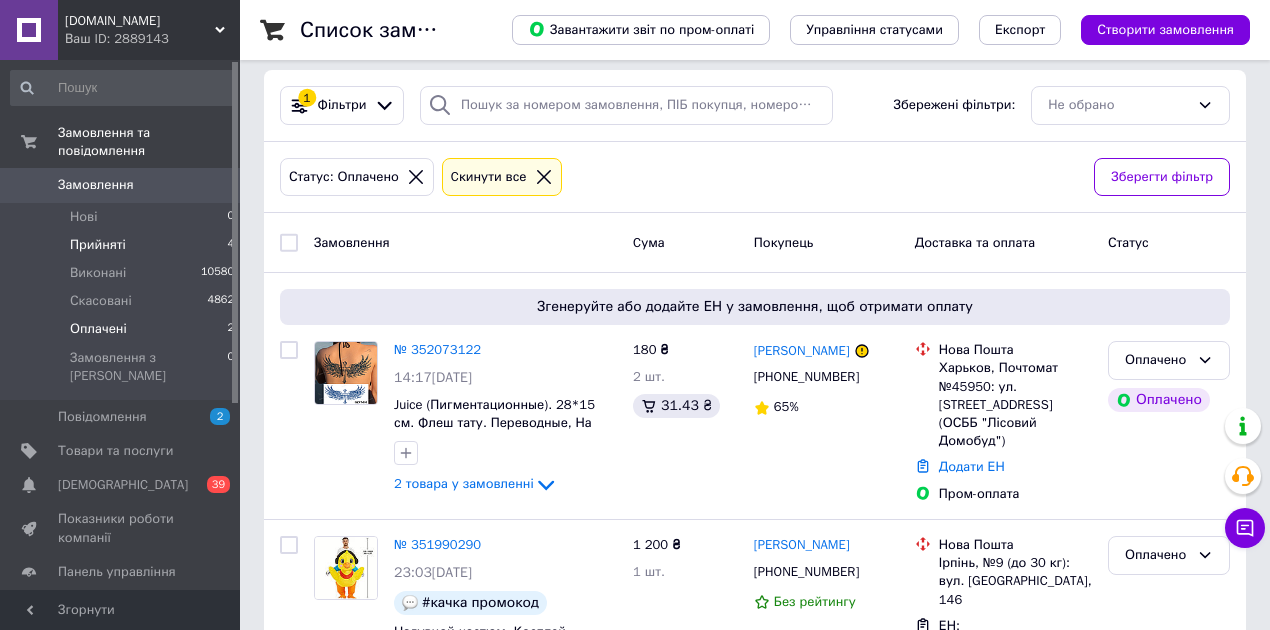 click on "Прийняті" at bounding box center (98, 245) 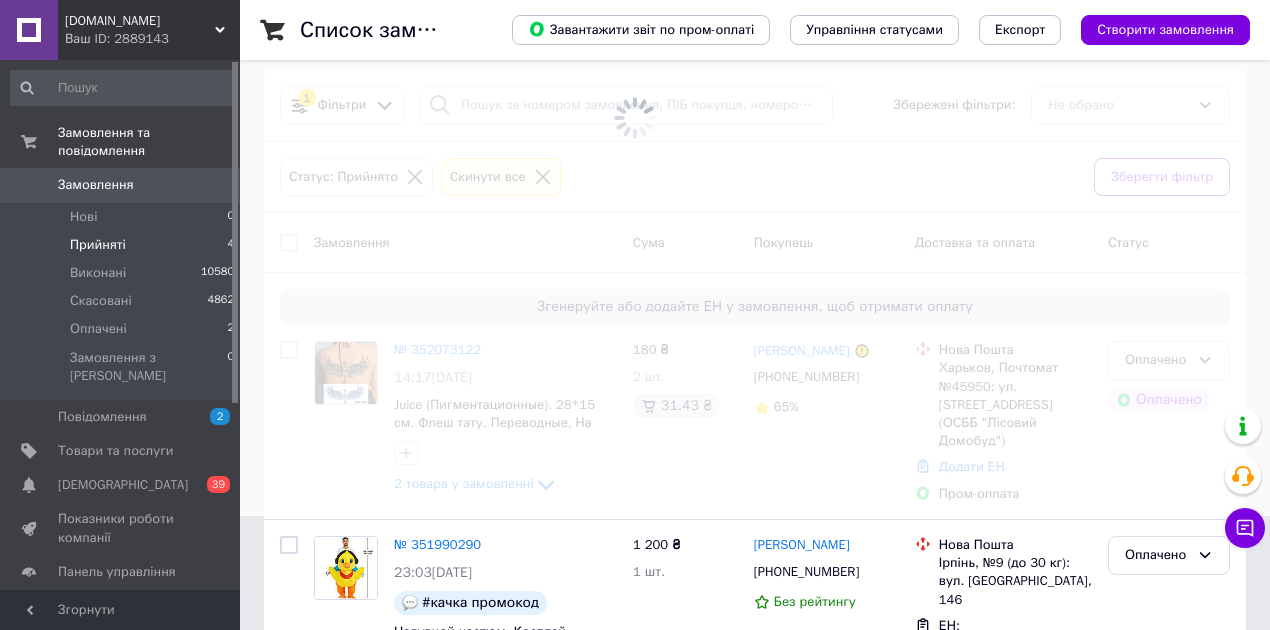 scroll, scrollTop: 0, scrollLeft: 0, axis: both 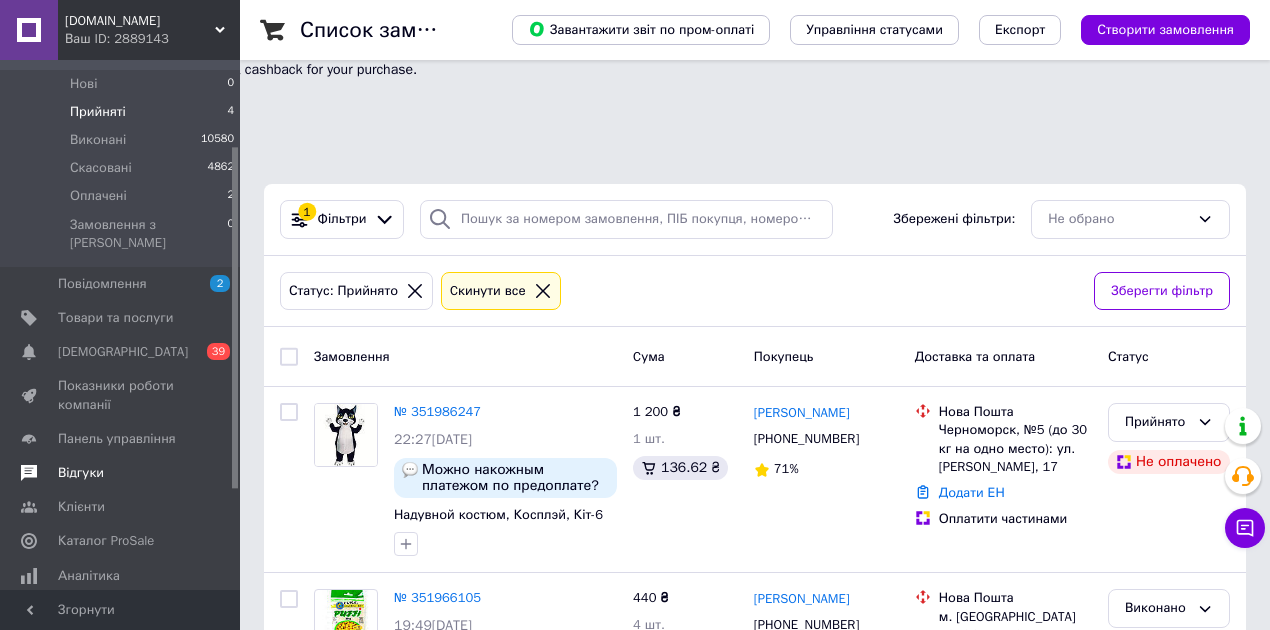 click on "Відгуки" at bounding box center (81, 473) 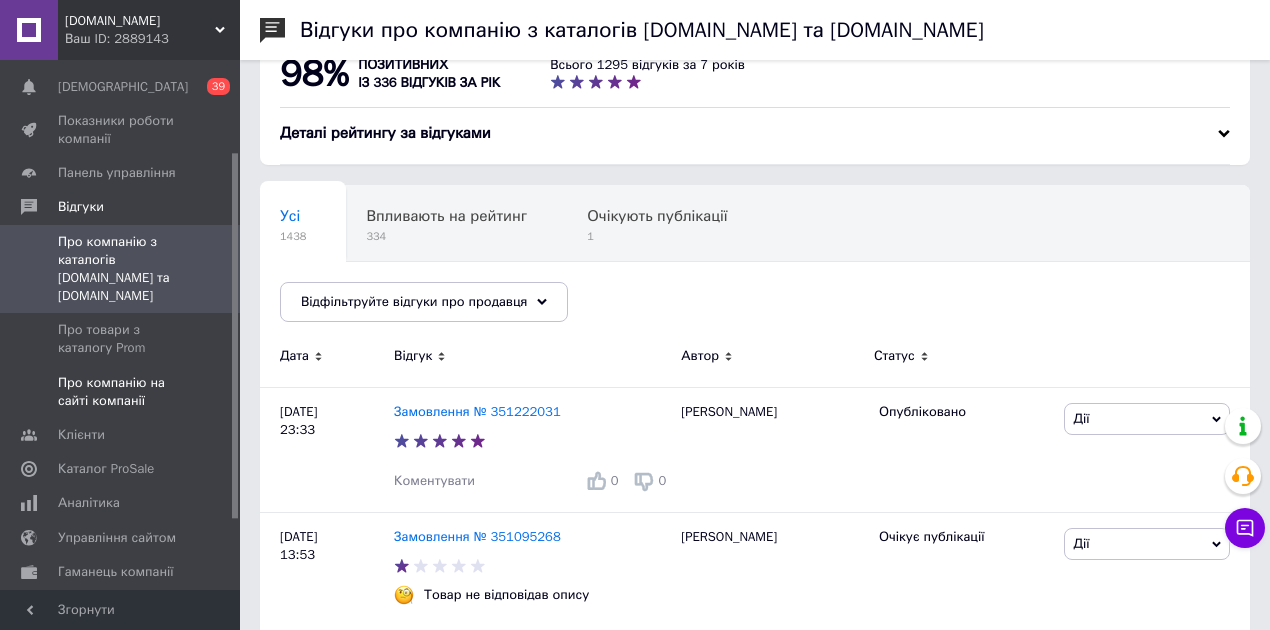 scroll, scrollTop: 0, scrollLeft: 0, axis: both 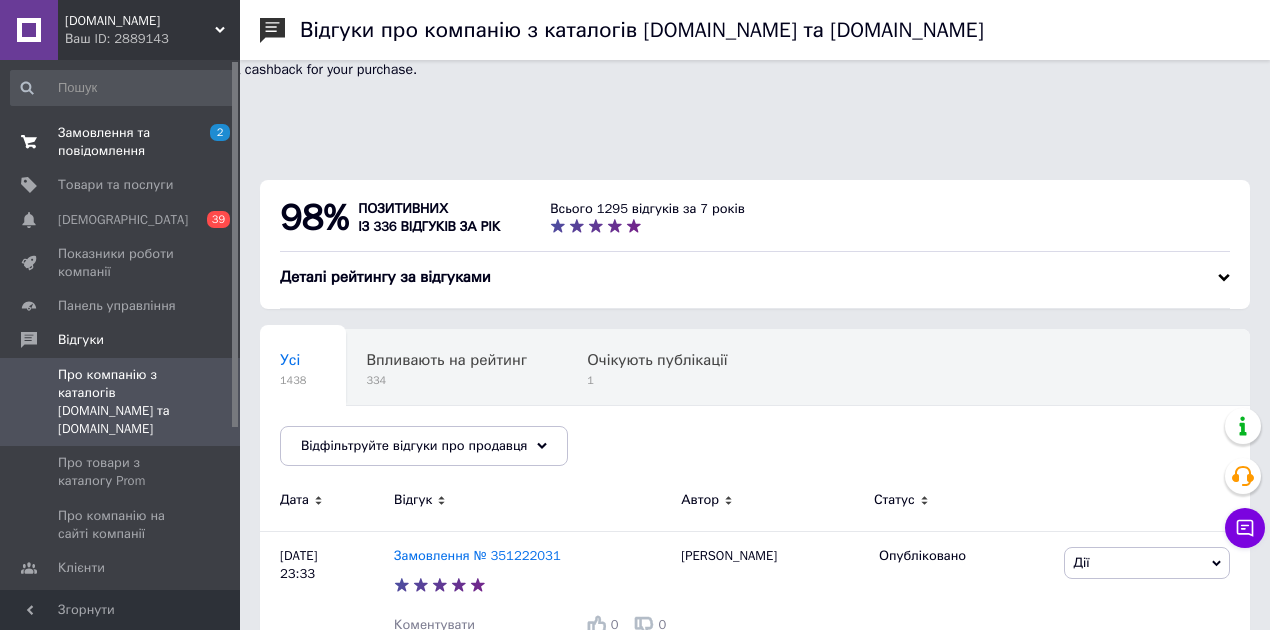 click on "Замовлення та повідомлення" at bounding box center (121, 142) 